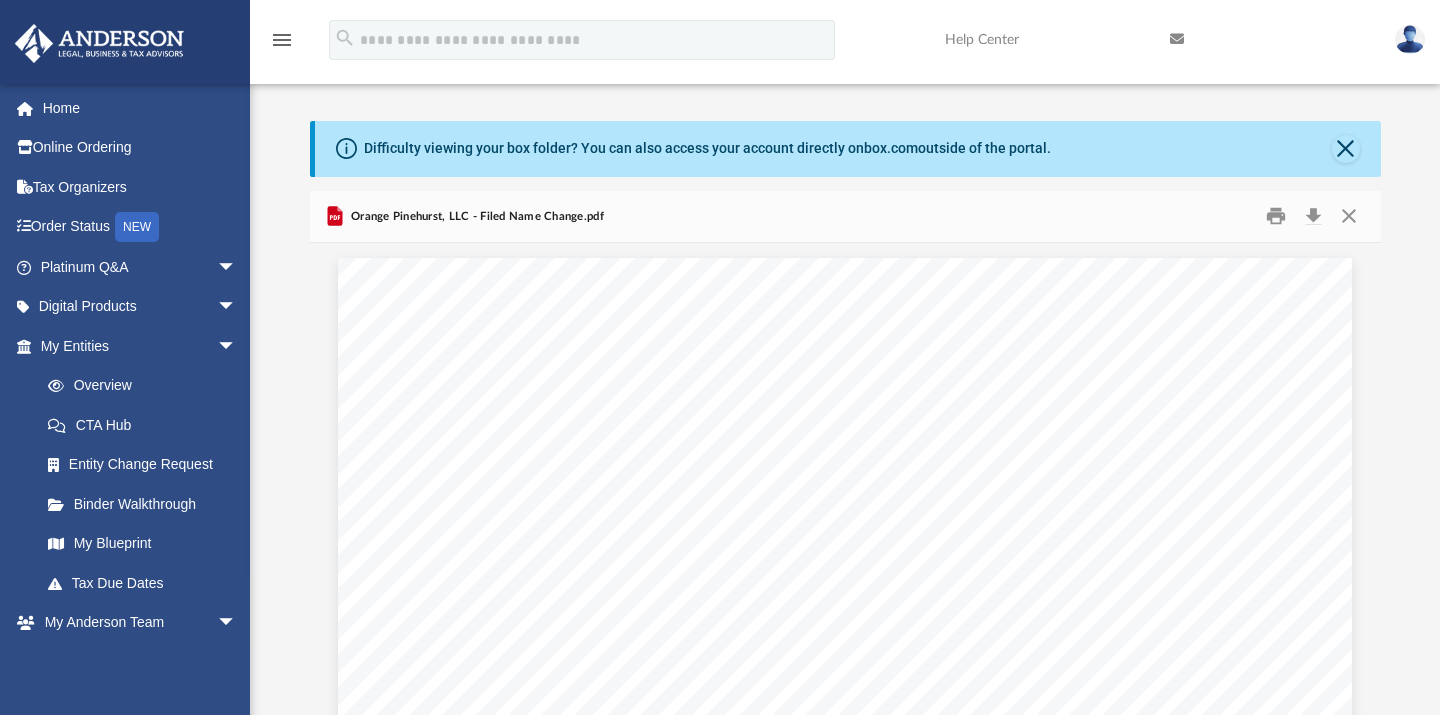 scroll, scrollTop: 43, scrollLeft: 0, axis: vertical 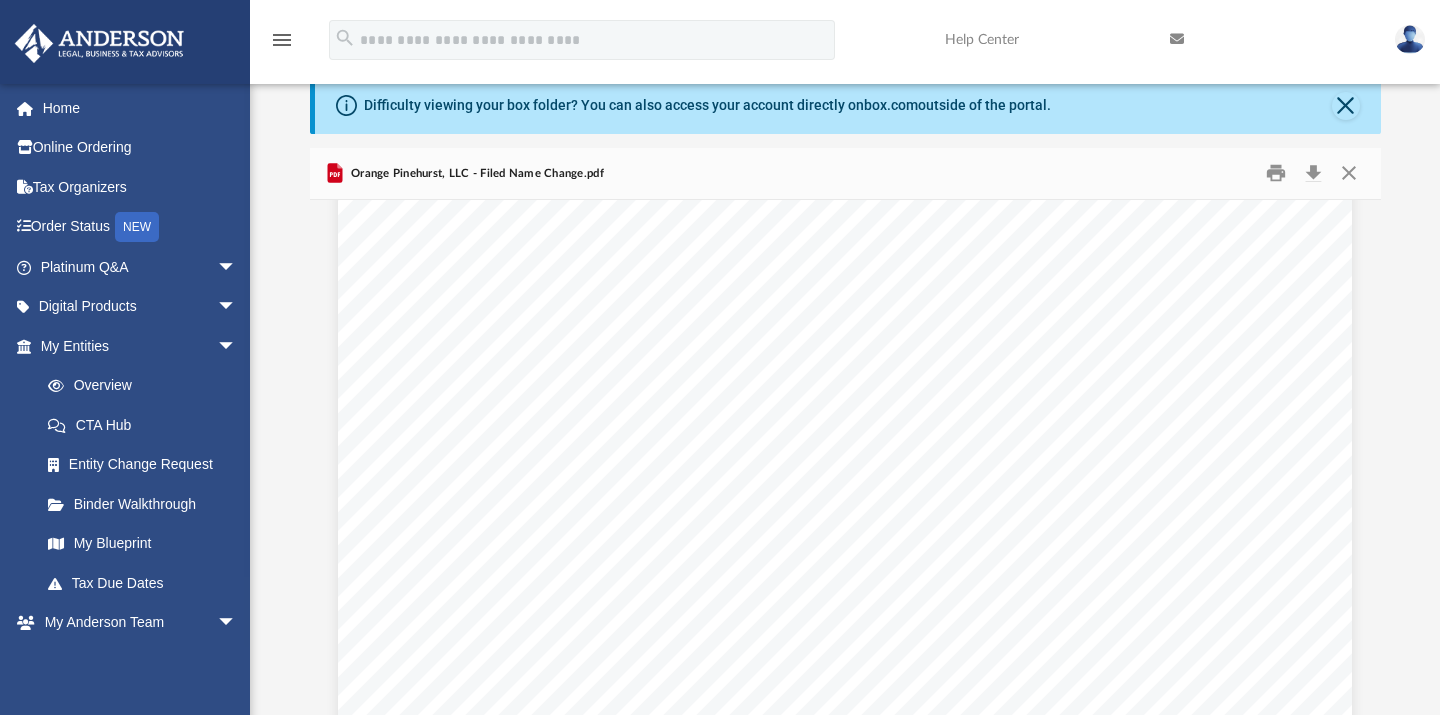 click on "27367914 Certificate of Amendment to the Articles of Organization for use by Limited Liability Companies Pursuant to the provisions of Act 23, Public Acts of 1993, the undersigned execute the following Certificate of Amendment: Limited Liability Company Information The present name of the Limited Liability Company is:   ORANGE GROVE, LLC The identification number assigned by the Bureau is:   900072167 The date of filing the original Articles of Organization was:   07/31/2025 Limited Liability Company Type   Domestic Limited Liability Company The following articles of the Articles of Organization are hereby amended to read as follows: Article I Michigan Limited Liability Company Name   ORANGE PINEHURST, LLC Optional Article(s) This space is intentionally left blank. Filing Effective Date The filing will be effective:   when filed by the Corporations Division Administrator. Method of Approval The amendment was approved by:   unanimous vote of all the members entitled to vote. Attestations Signature(s) Sign Here" at bounding box center [845, 673] 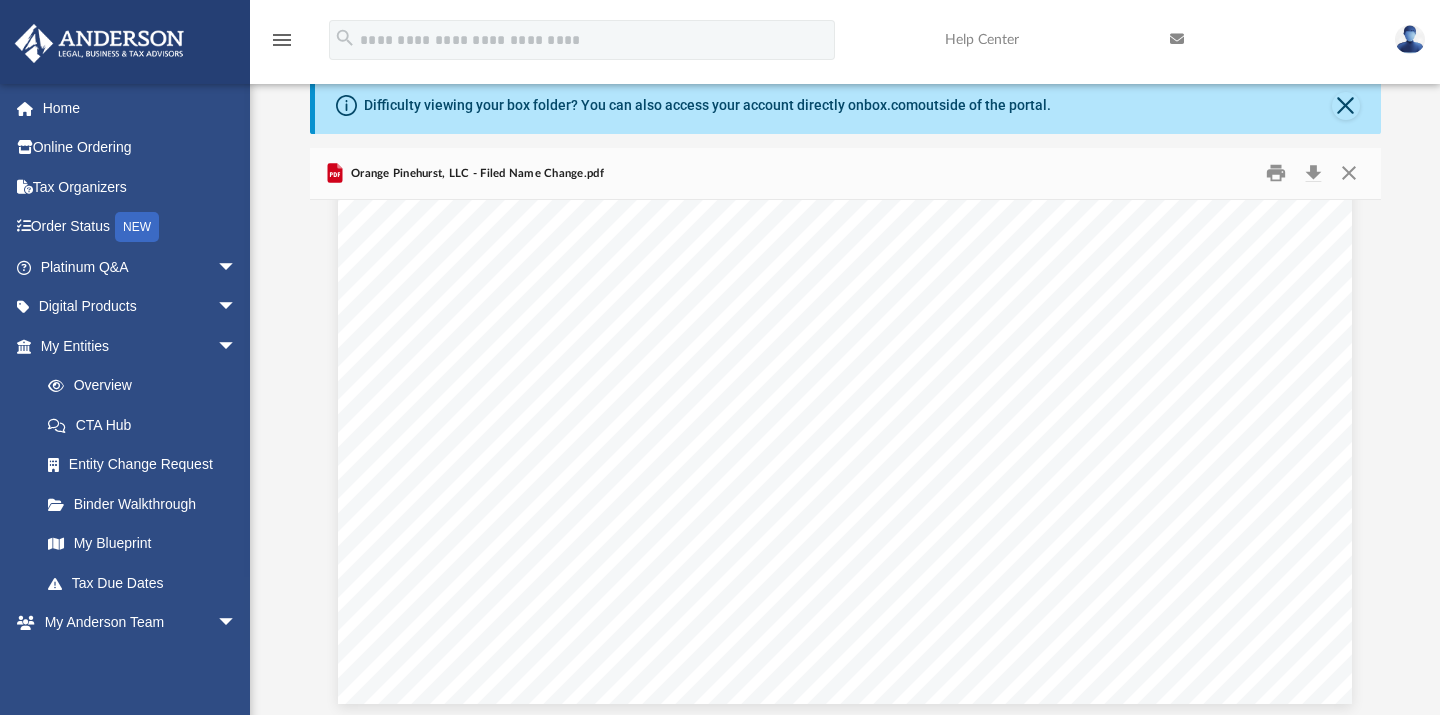 scroll, scrollTop: 2167, scrollLeft: 0, axis: vertical 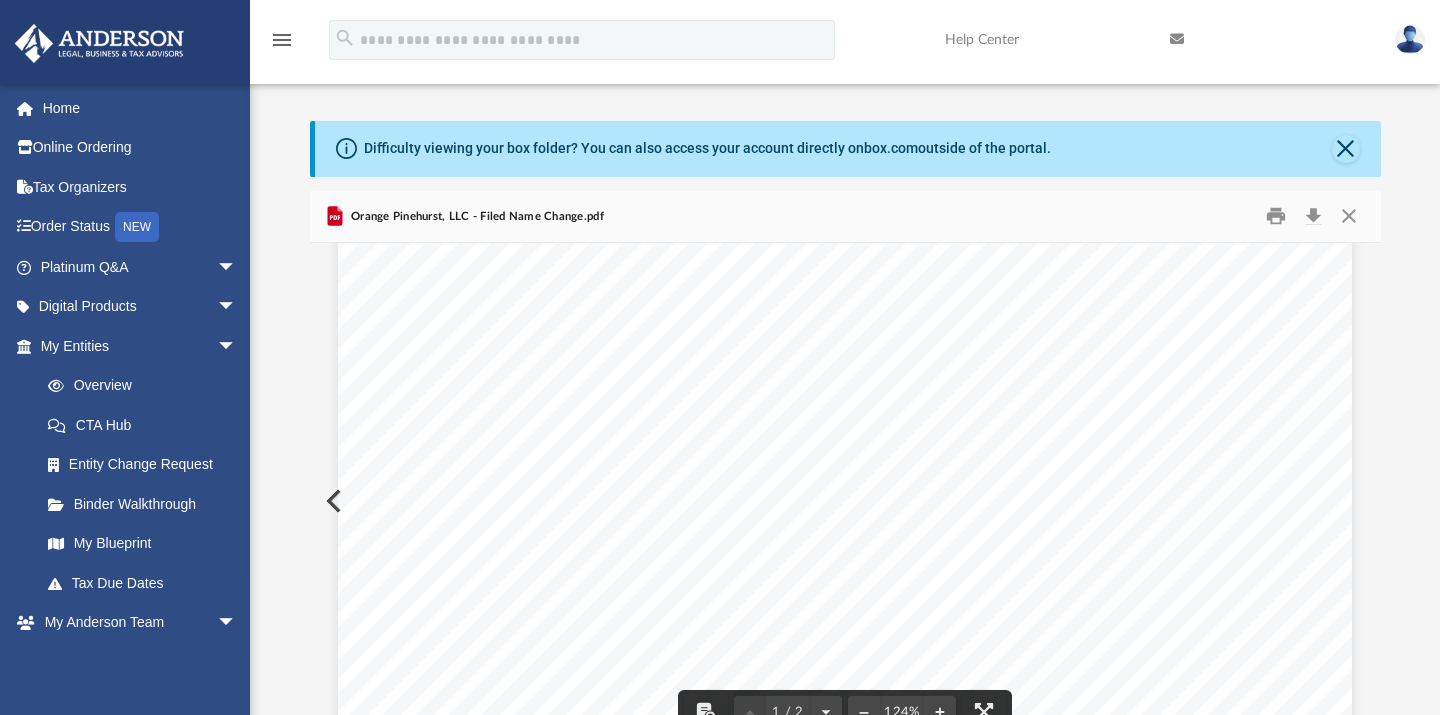 click on "STATE OF MICHIGAN DEPARTMENT OF LICENSING AND REGULATORY AFFAIRS LANSING GRETCHEN WHITMER GOVERNOR MARLON I. BROWN, DPA DIRECTOR Notice of Approval August 1, 2025 Entity Name: Identification Number: Document Type: Filed Date: ORANGE PINEHURST, LLC 900072167 Certificate of Amendment 08/01/2025 Thank you for your recent submission to the Corporations Division. The referenced document has been approved and filed. Documents submitted by mail or in person: The filed document is enclosed. • To obtain copies of filed documents, visit:   www.michigan.gov/corpentitysearch • Documents submitted online using the MiBusiness Registry Portal: Downloads are available in the My Work Queue for 76 days. • When a certificate accompanies an endorsed document, promptly download and save it to your device via the My Work Queue. Certificates are not publicly available under the entity's filings. • To obtain copies of filed documents, visit:   www.michigan.gov/corpentitysearch • Additional Resources:   •   • ." at bounding box center (845, 524) 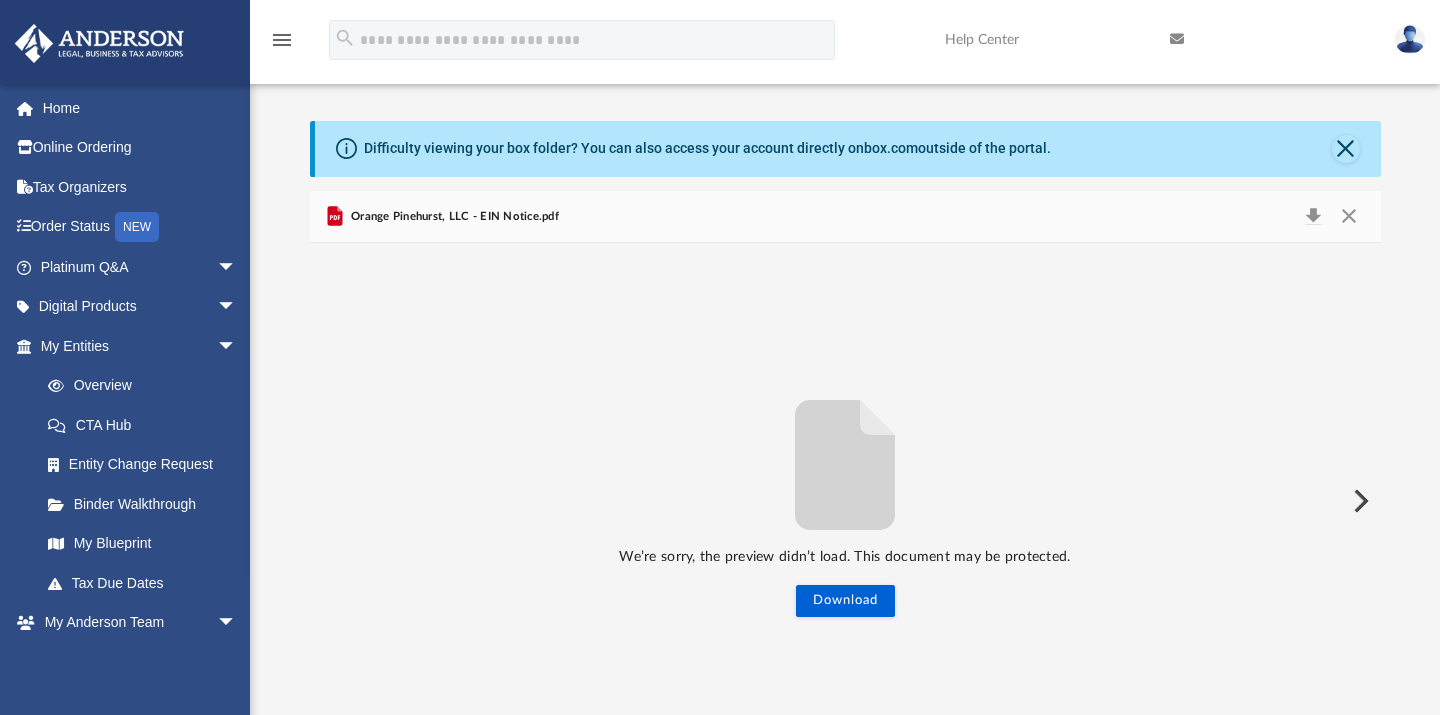 scroll, scrollTop: 43, scrollLeft: 0, axis: vertical 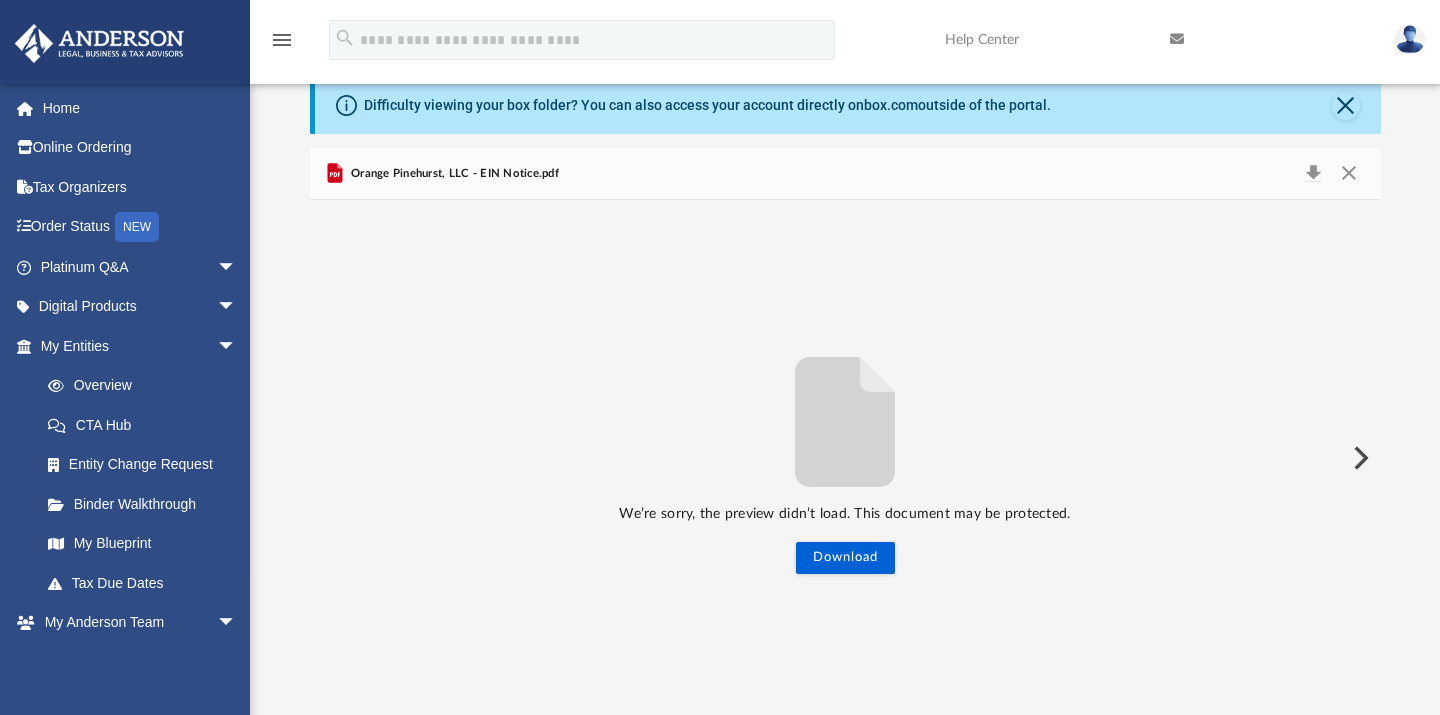 click at bounding box center [1359, 458] 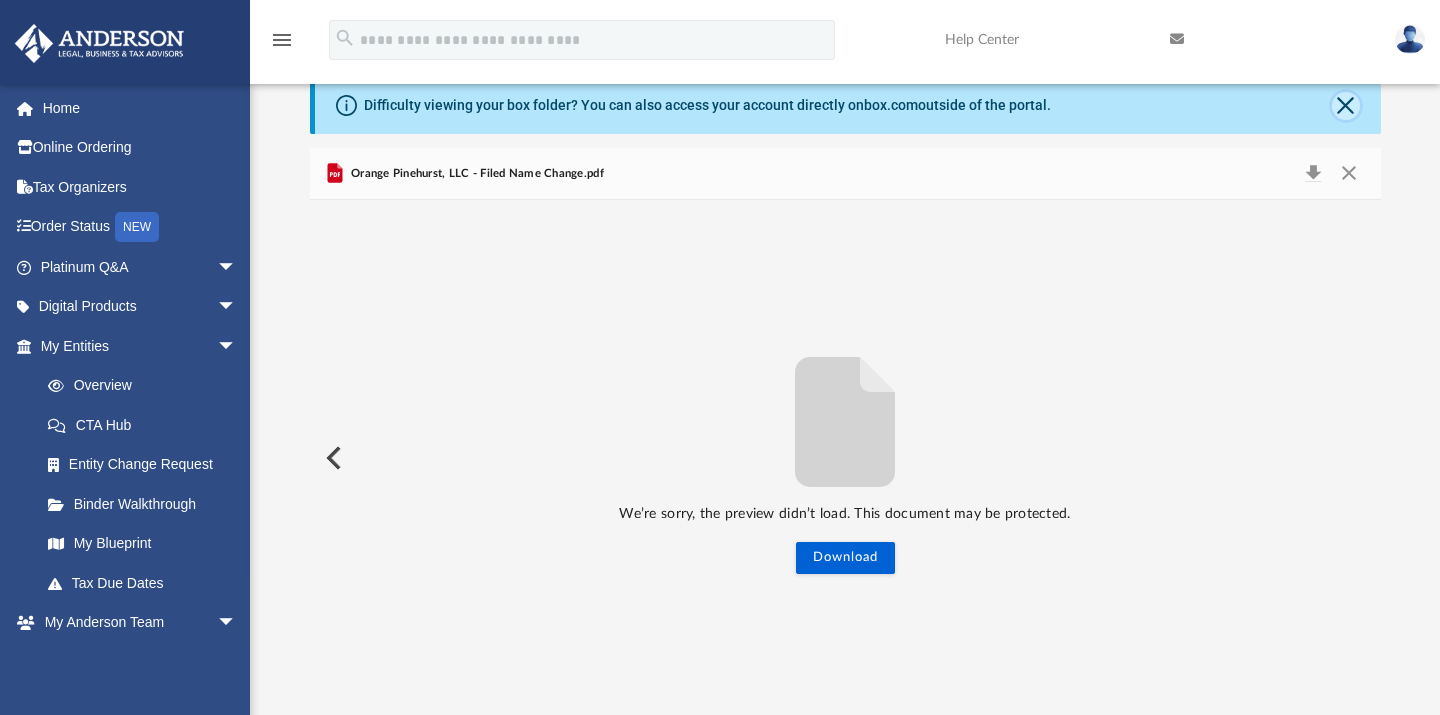 click 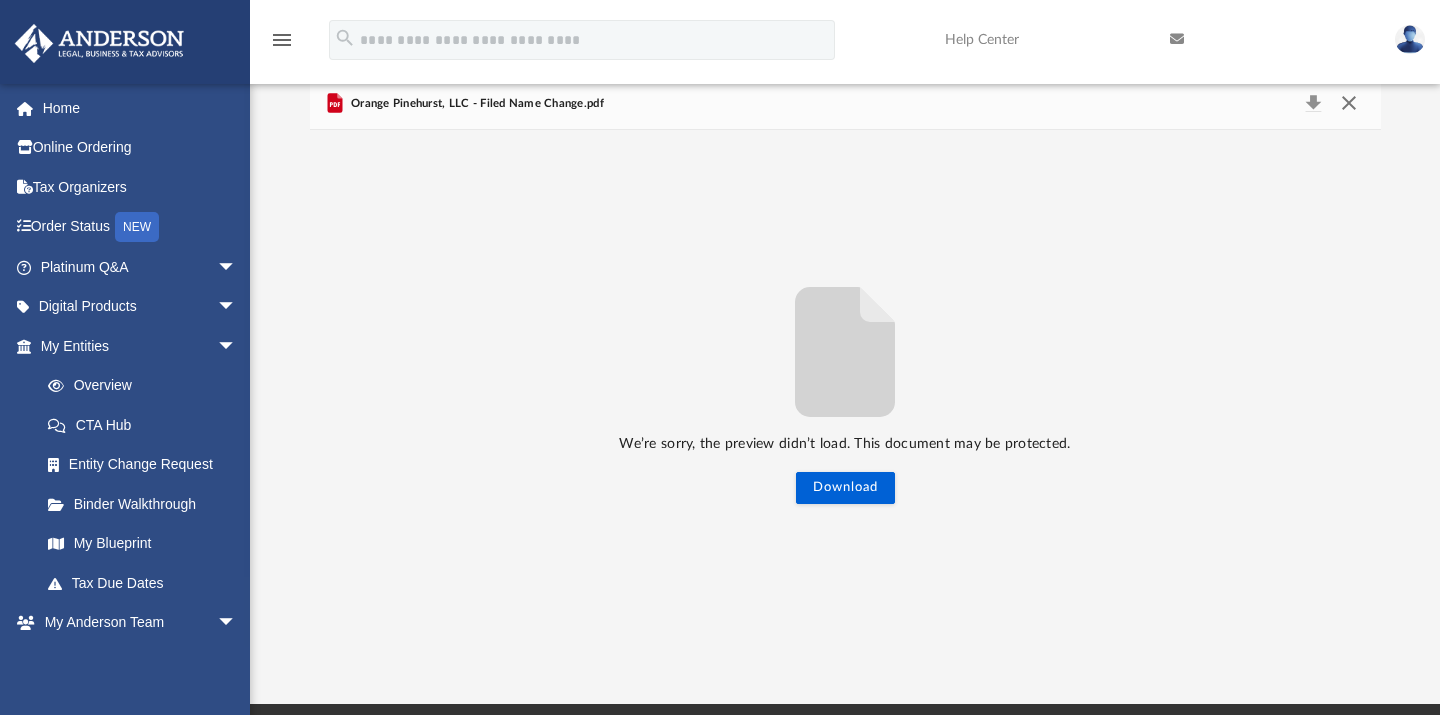 click at bounding box center [1349, 104] 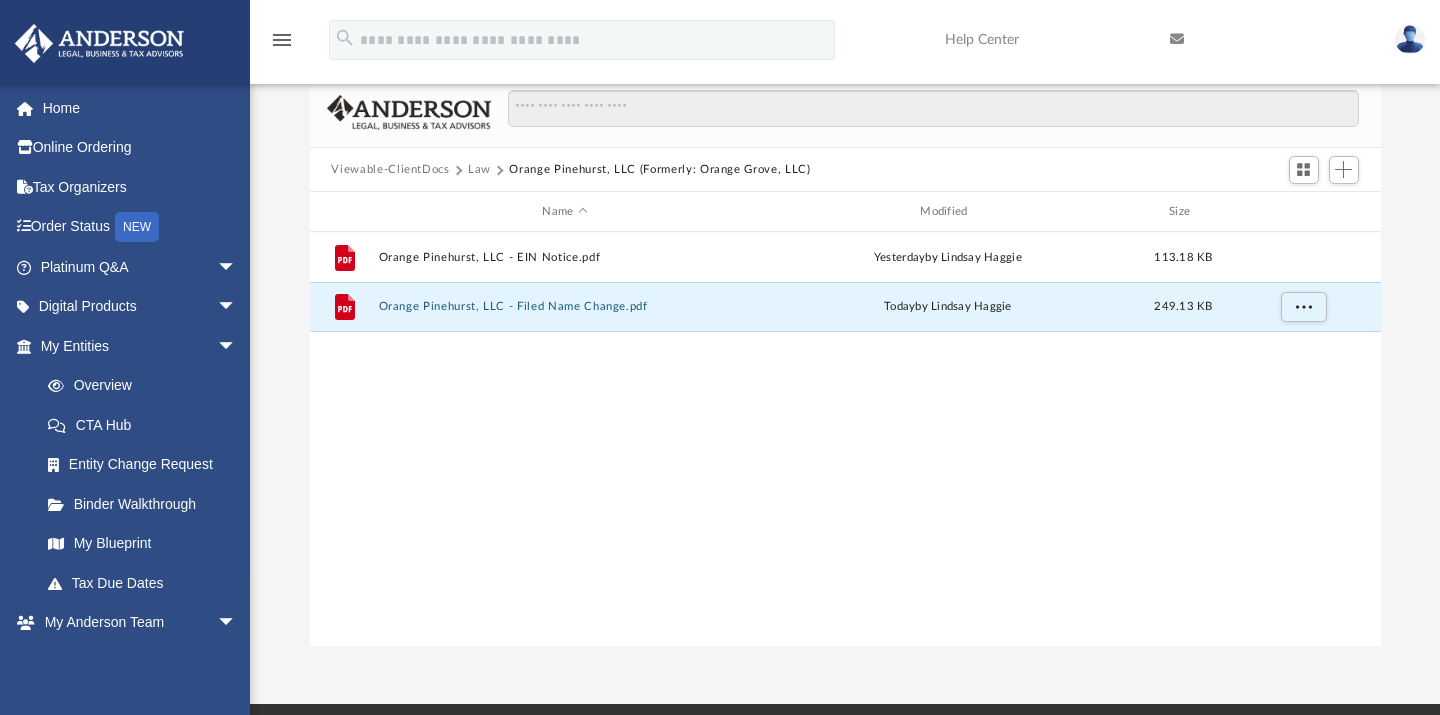 click on "Orange Pinehurst, LLC (Formerly: Orange Grove, LLC)" at bounding box center [659, 170] 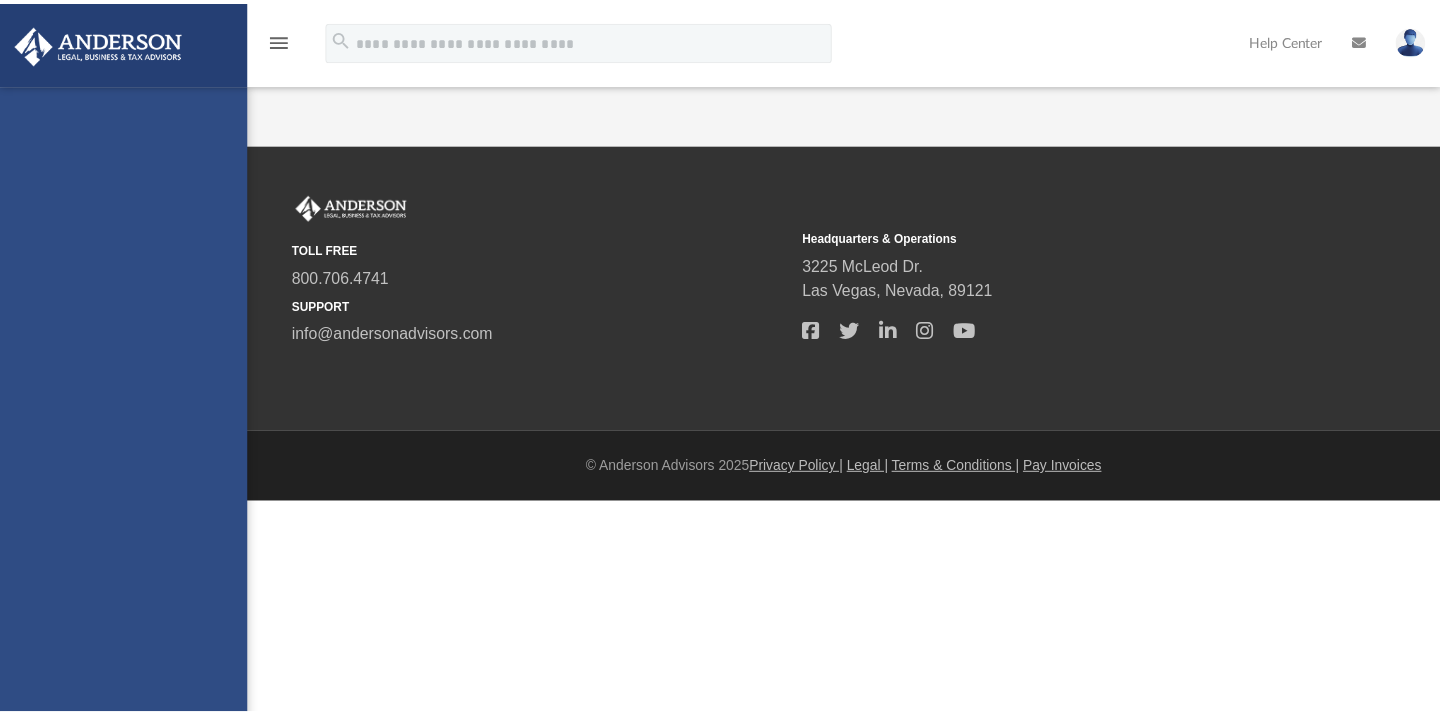 scroll, scrollTop: 43, scrollLeft: 0, axis: vertical 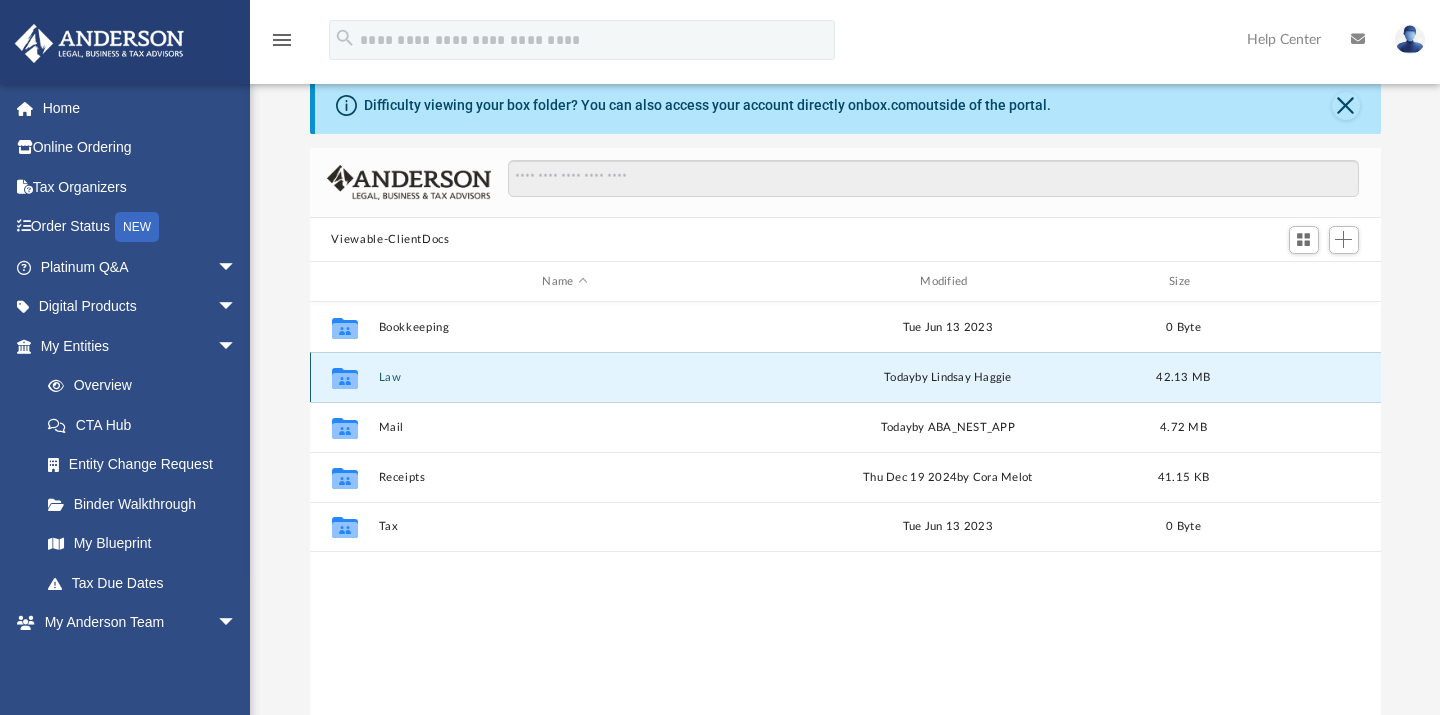 click on "Law" at bounding box center [565, 377] 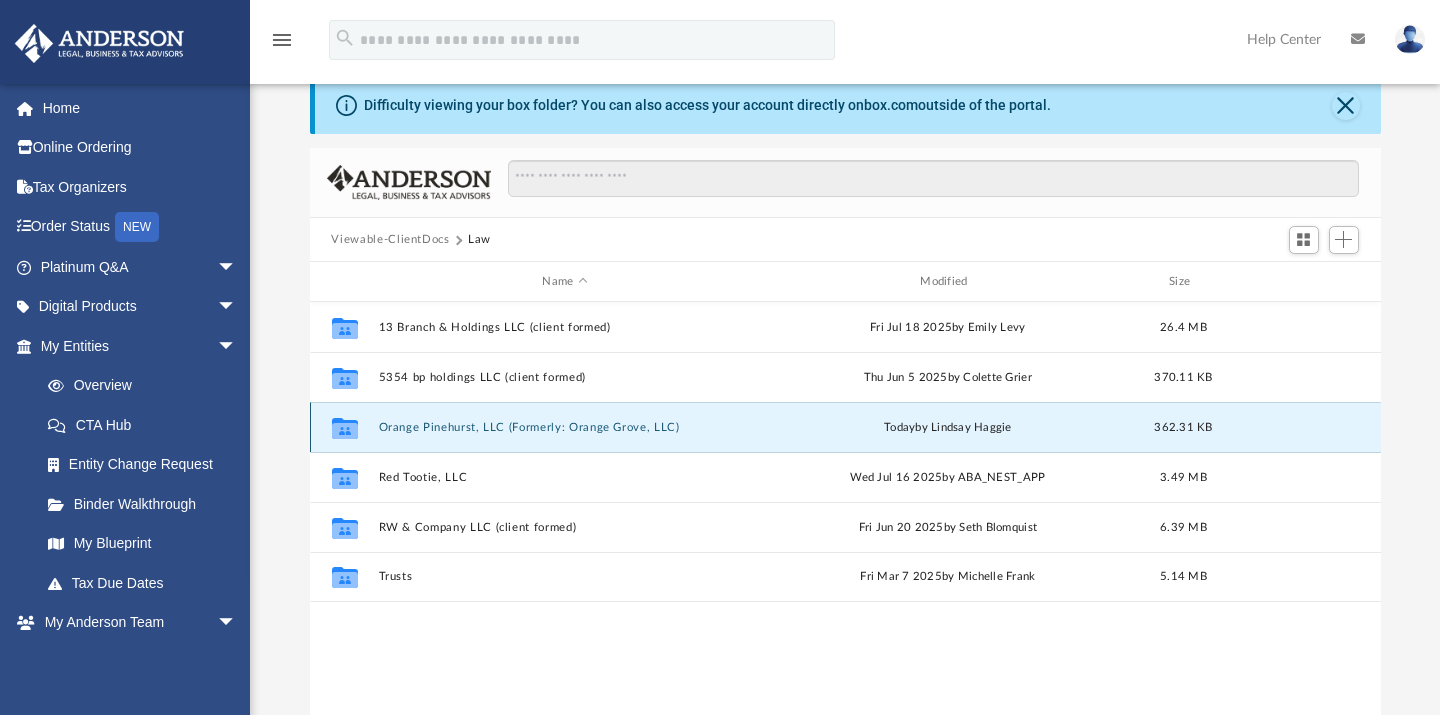click on "Orange Pinehurst, LLC (Formerly: Orange Grove, LLC)" at bounding box center (565, 427) 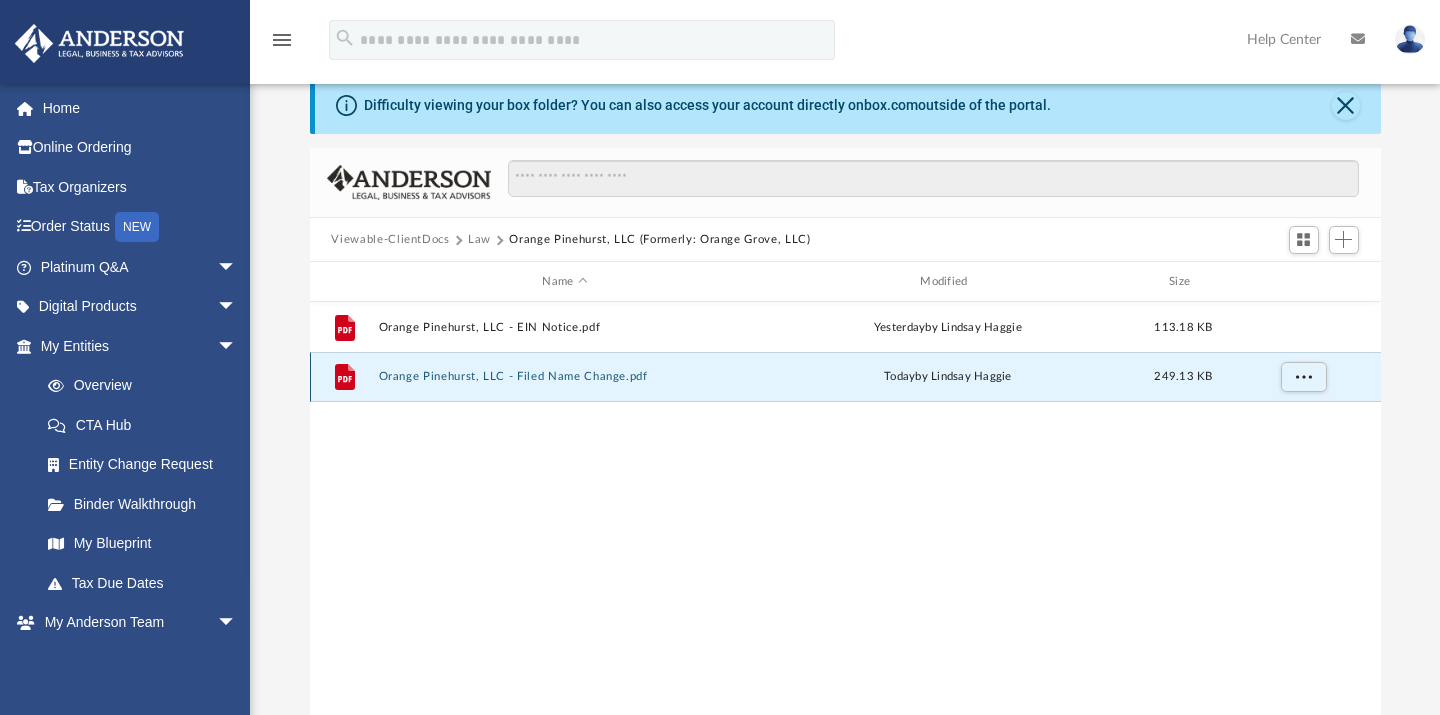 click on "Orange Pinehurst, LLC - Filed Name Change.pdf" at bounding box center [565, 377] 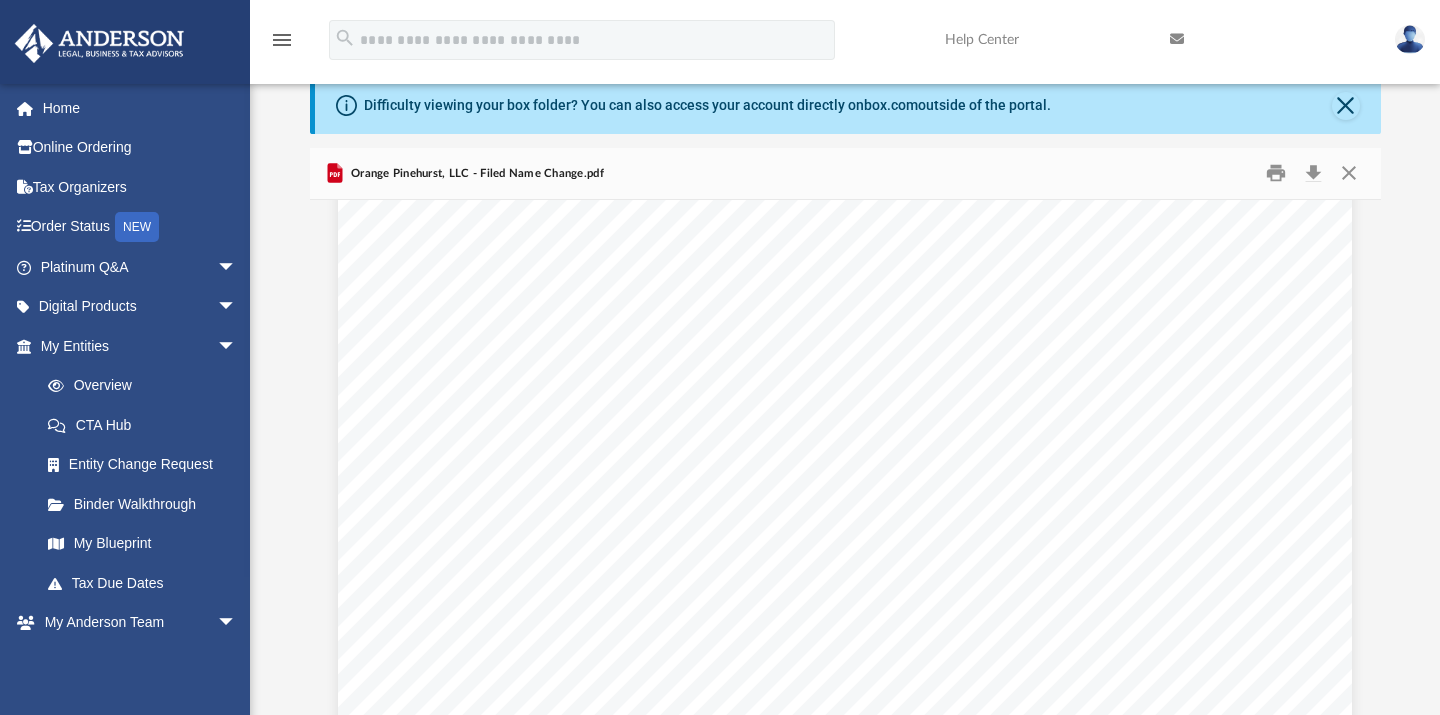 scroll, scrollTop: 2097, scrollLeft: 0, axis: vertical 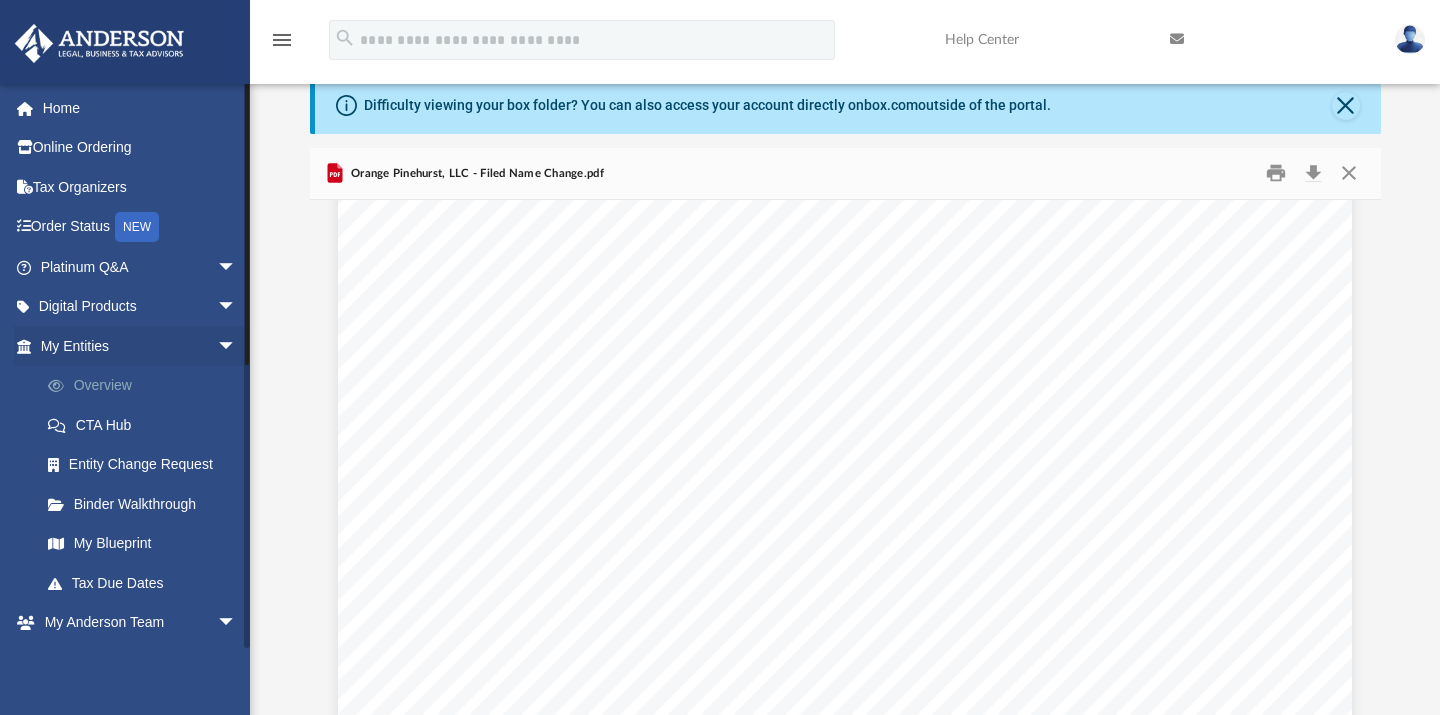 click on "Overview" at bounding box center (147, 386) 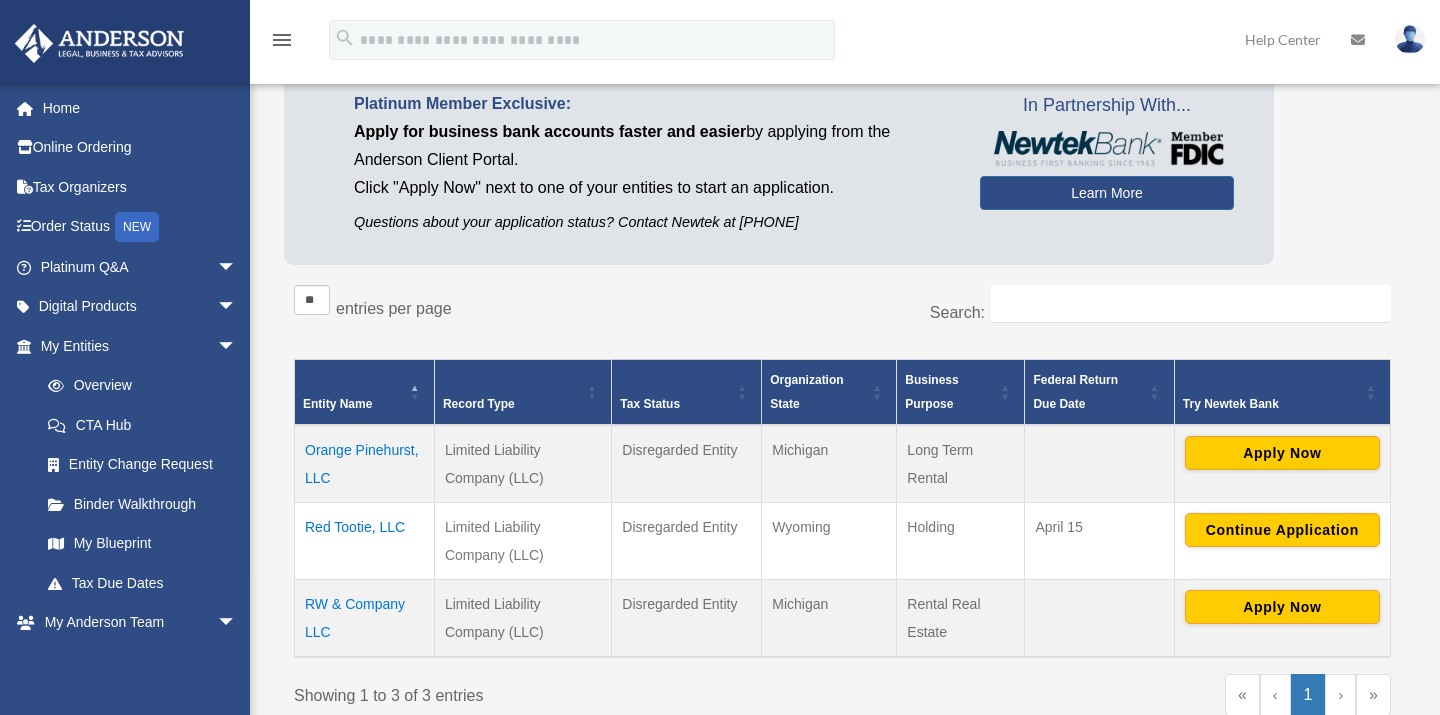scroll, scrollTop: 145, scrollLeft: 0, axis: vertical 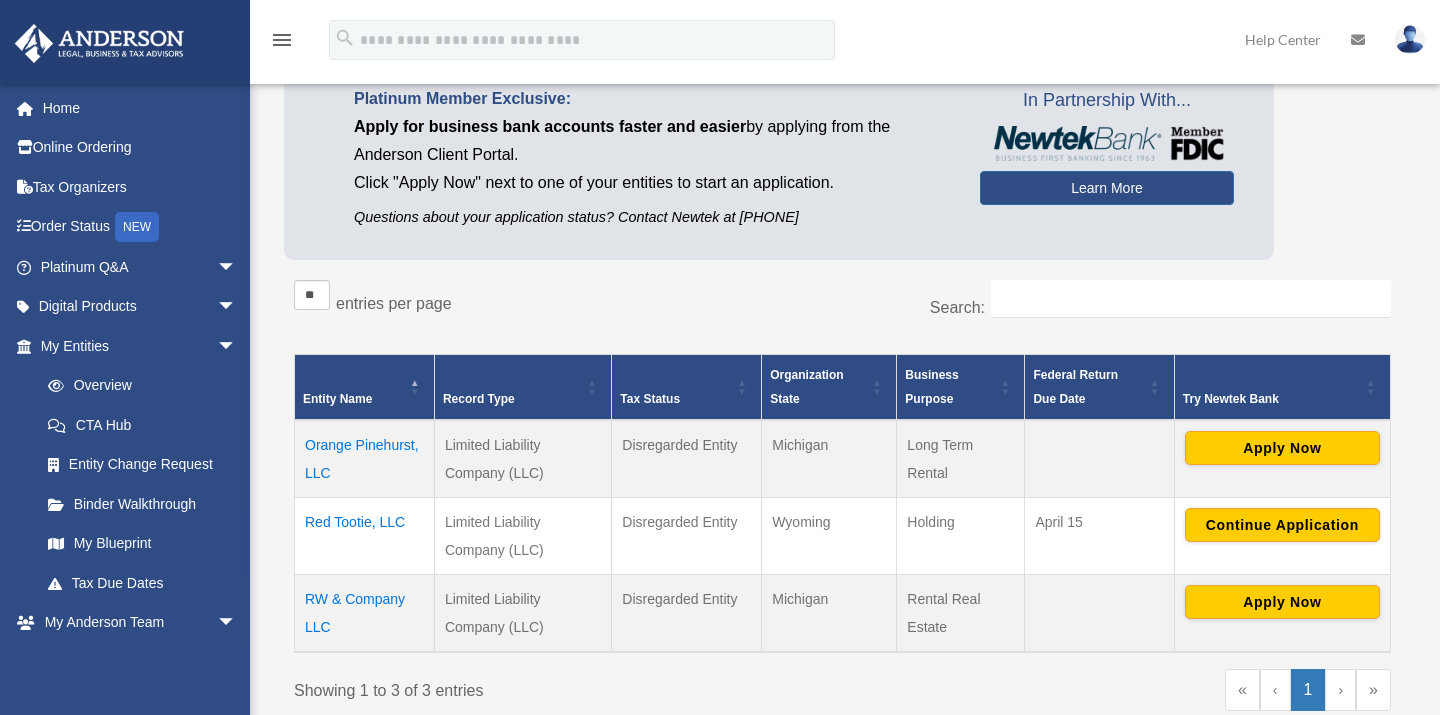 click on "Orange Pinehurst, LLC" at bounding box center [365, 459] 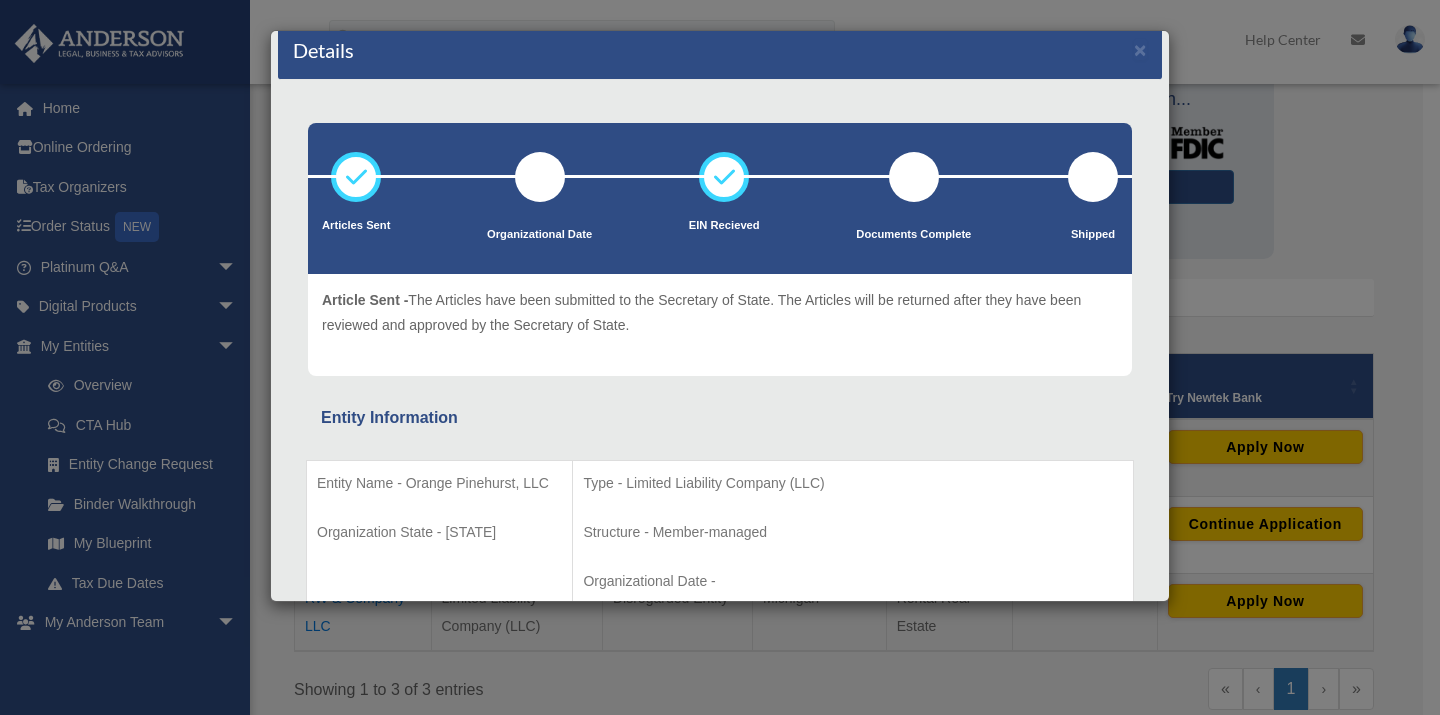 scroll, scrollTop: 0, scrollLeft: 0, axis: both 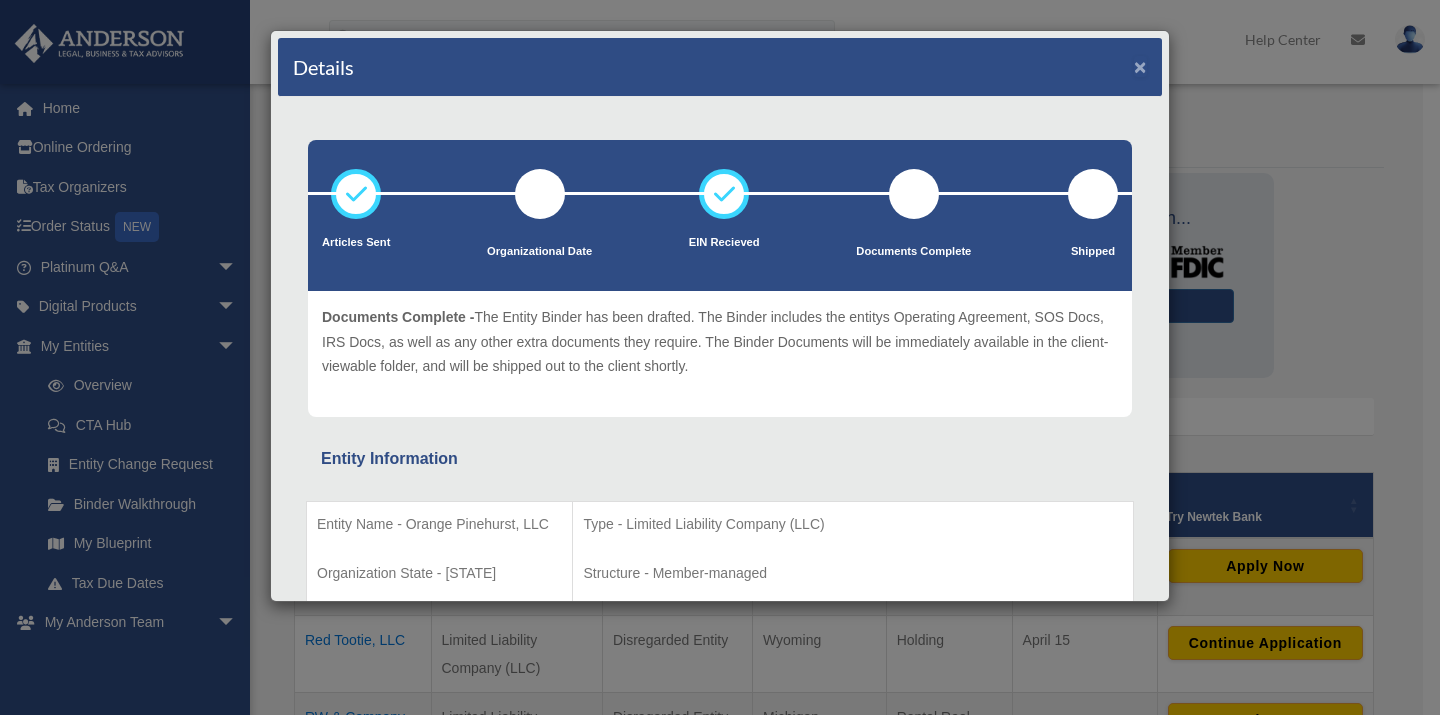 click on "×" at bounding box center (1140, 66) 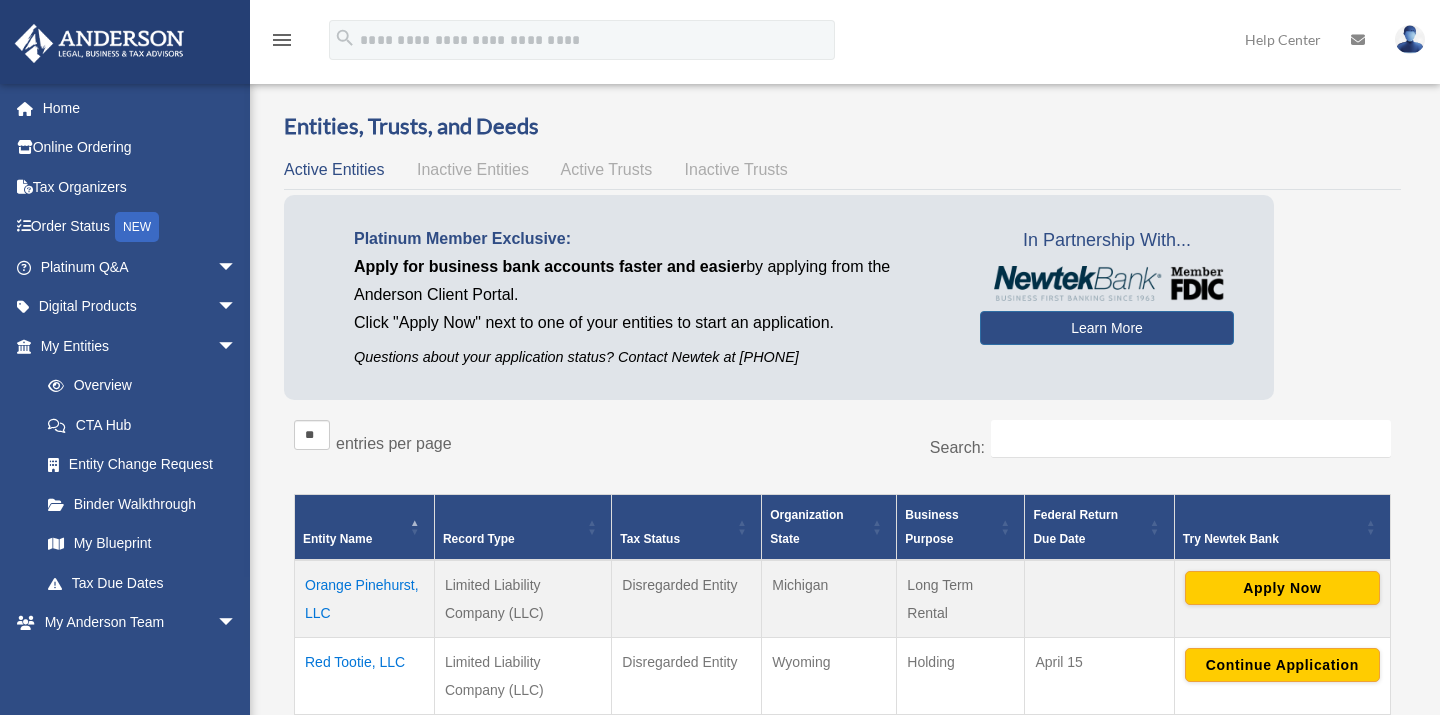 scroll, scrollTop: 0, scrollLeft: 0, axis: both 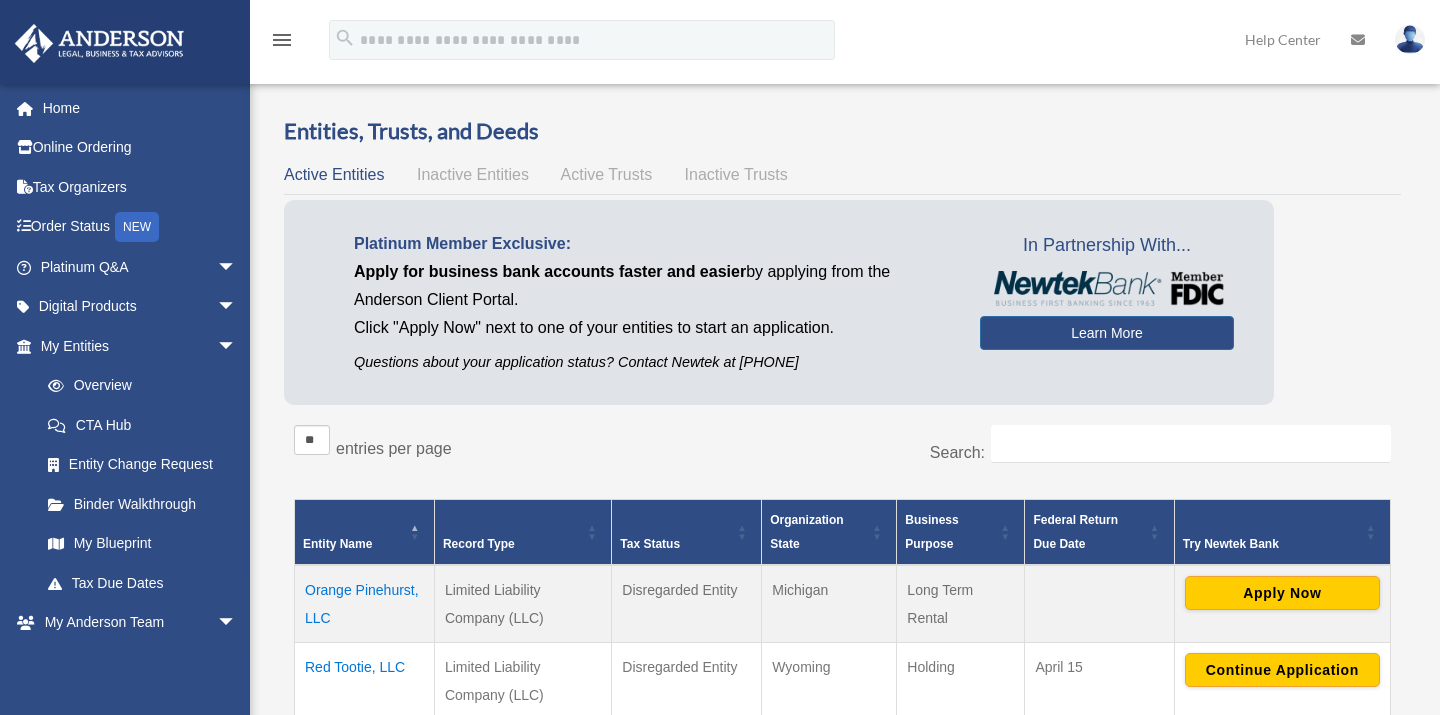 click on "Inactive Entities" at bounding box center [473, 174] 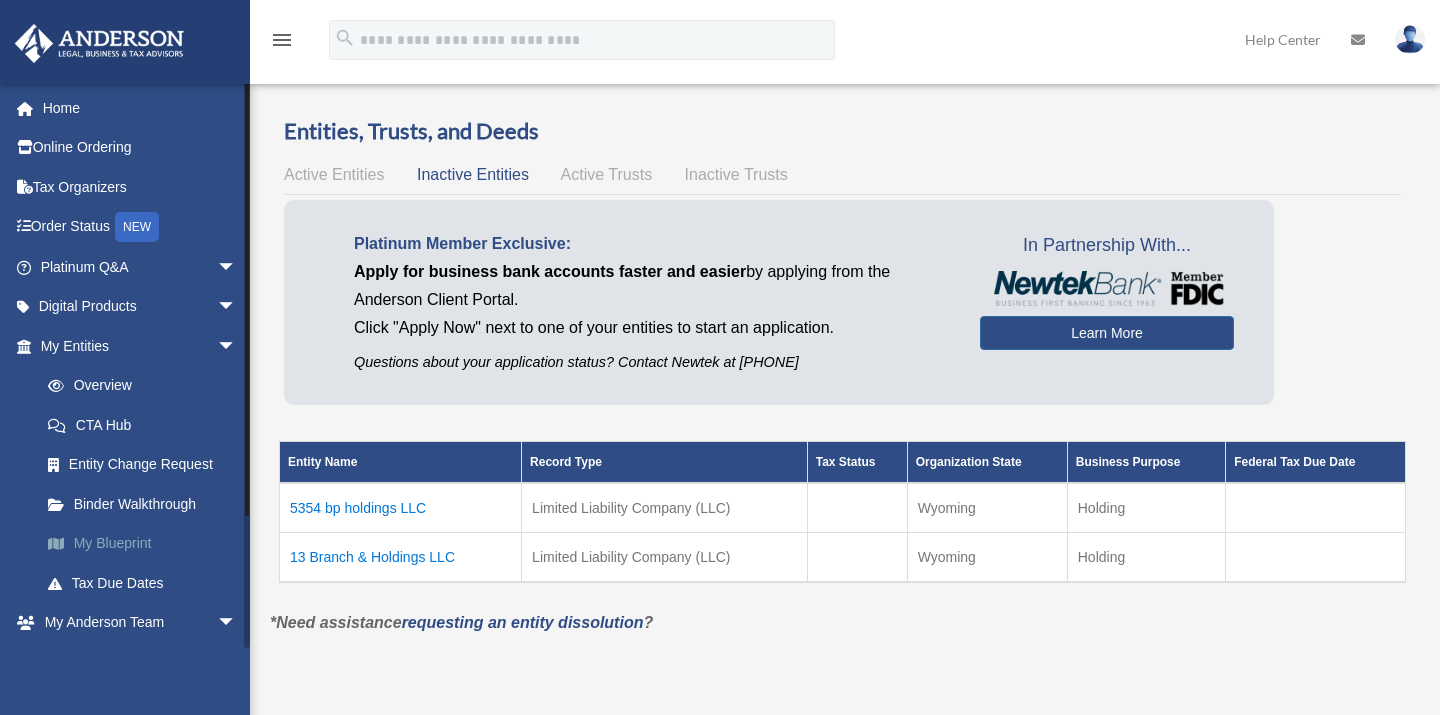 click on "My Blueprint" at bounding box center (147, 544) 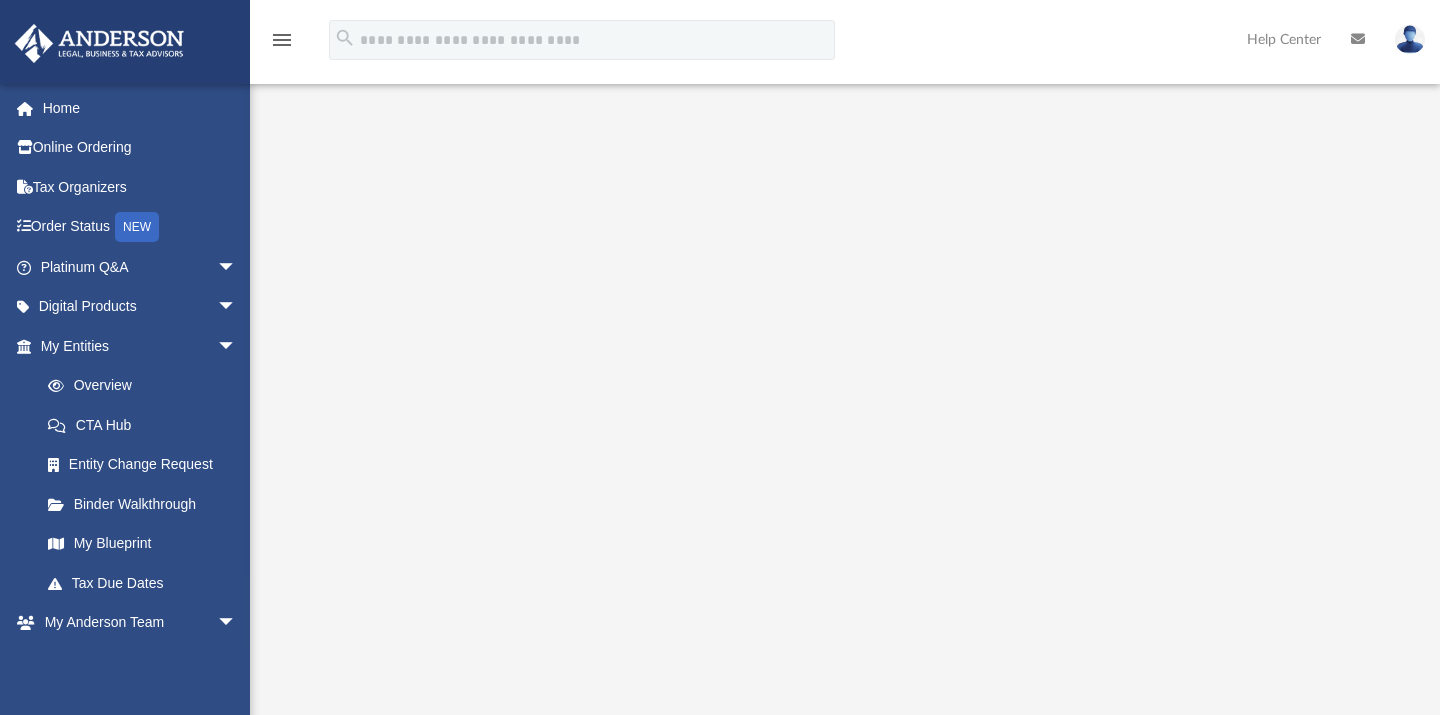 scroll, scrollTop: 22, scrollLeft: 0, axis: vertical 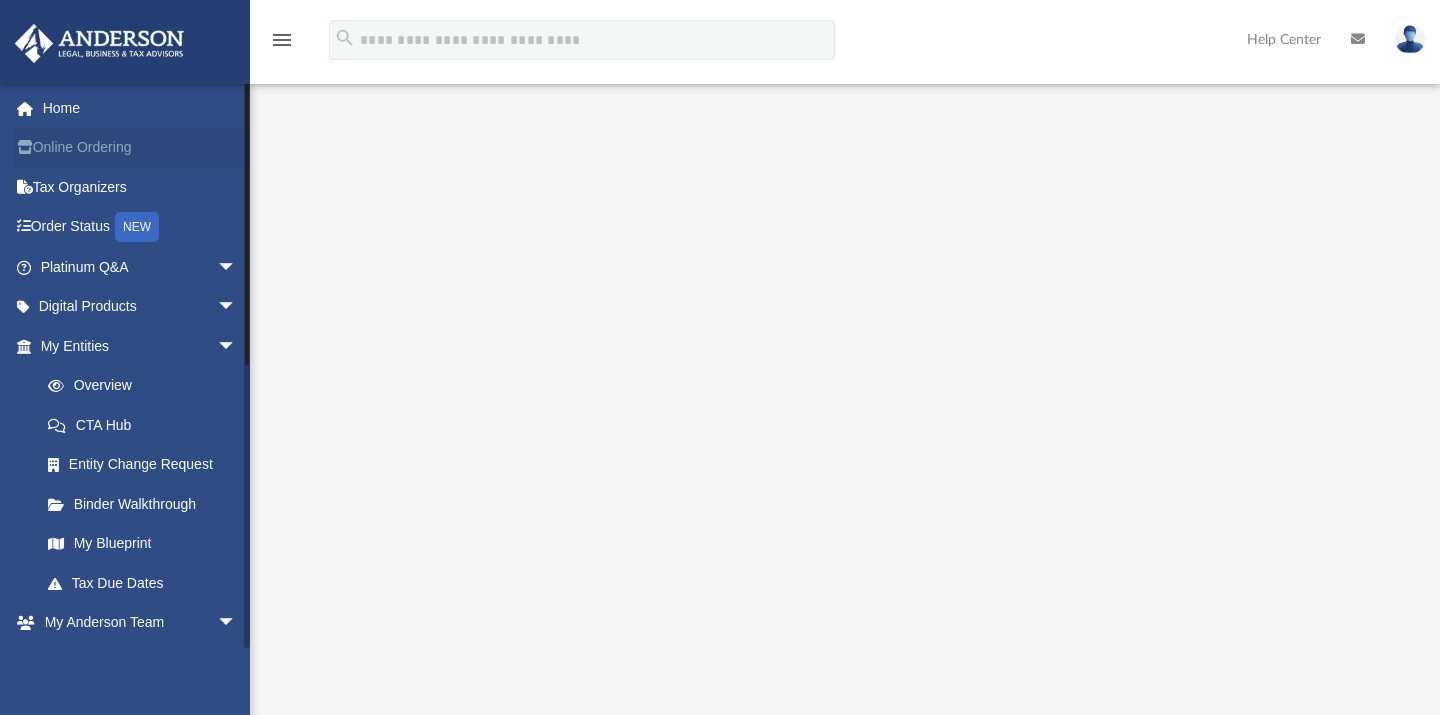 click on "Online Ordering" at bounding box center (140, 148) 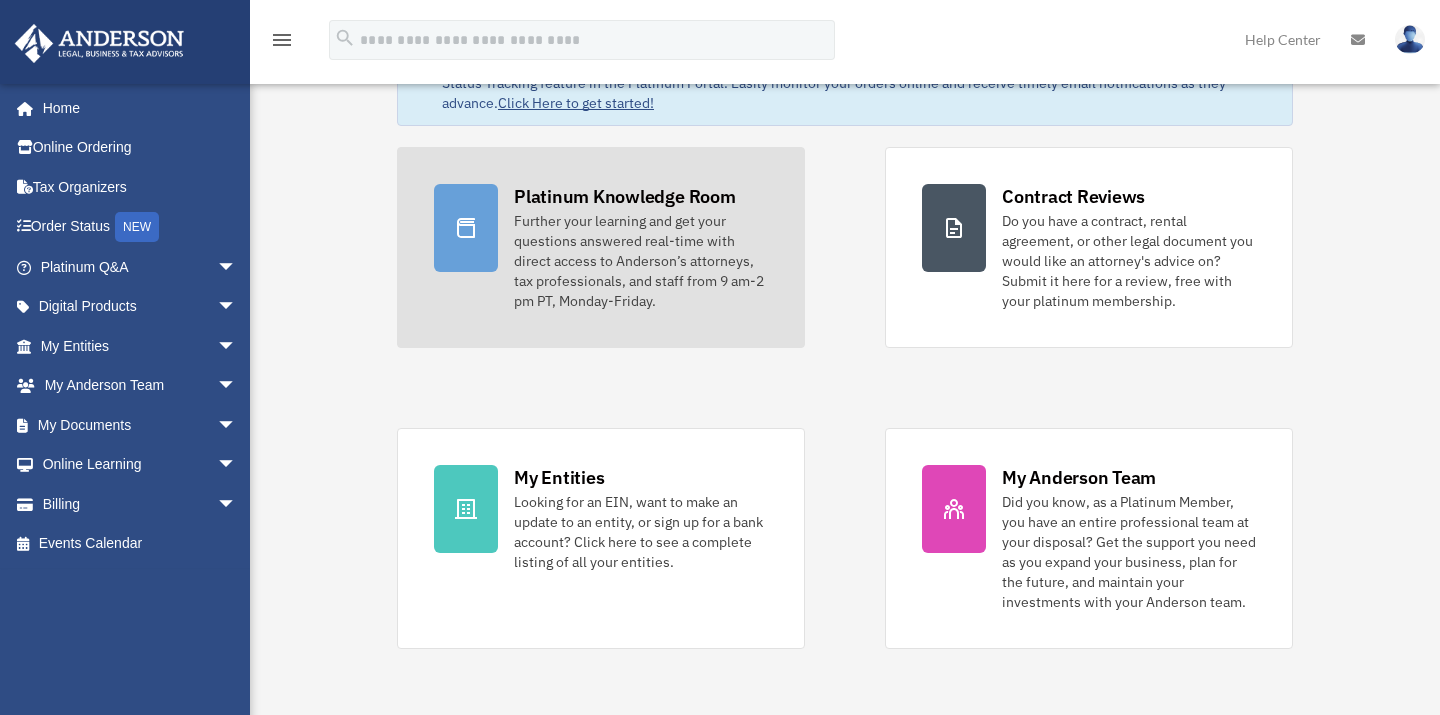 scroll, scrollTop: 94, scrollLeft: 0, axis: vertical 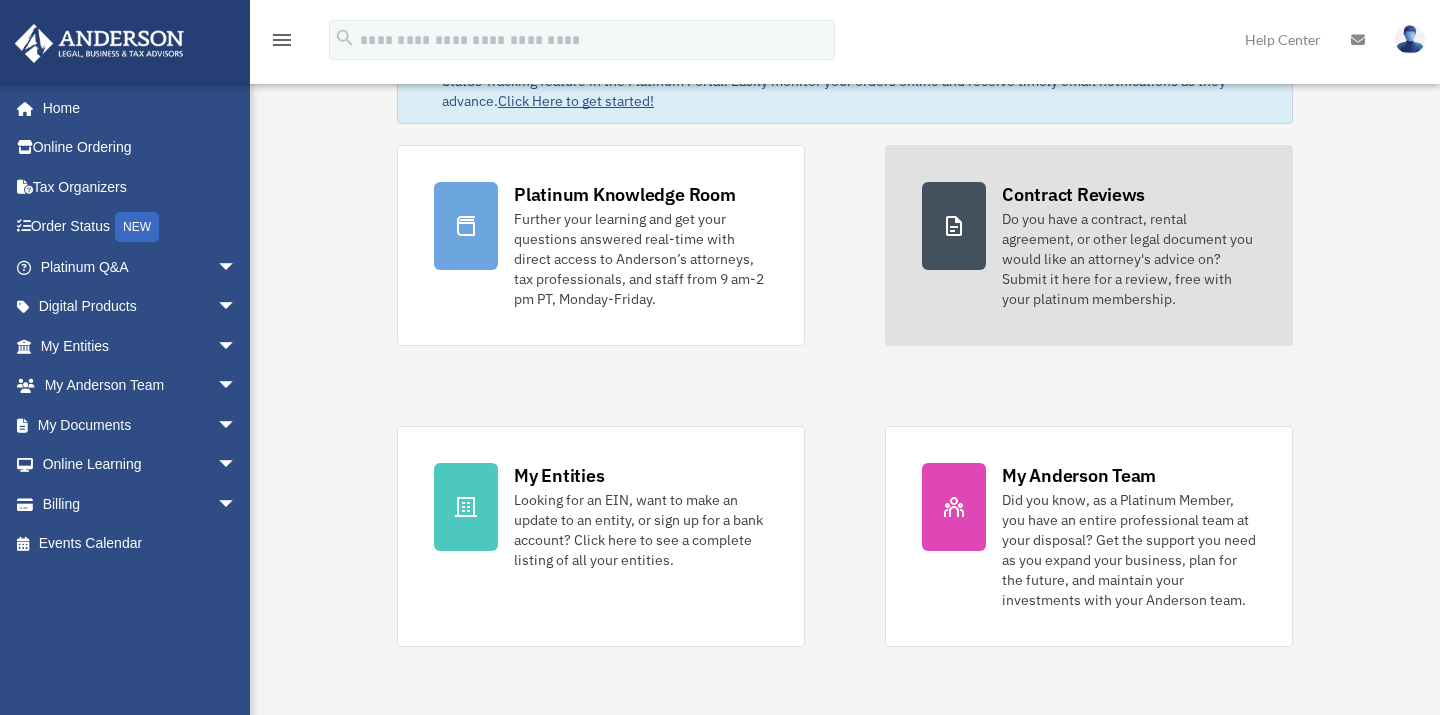 click at bounding box center (954, 226) 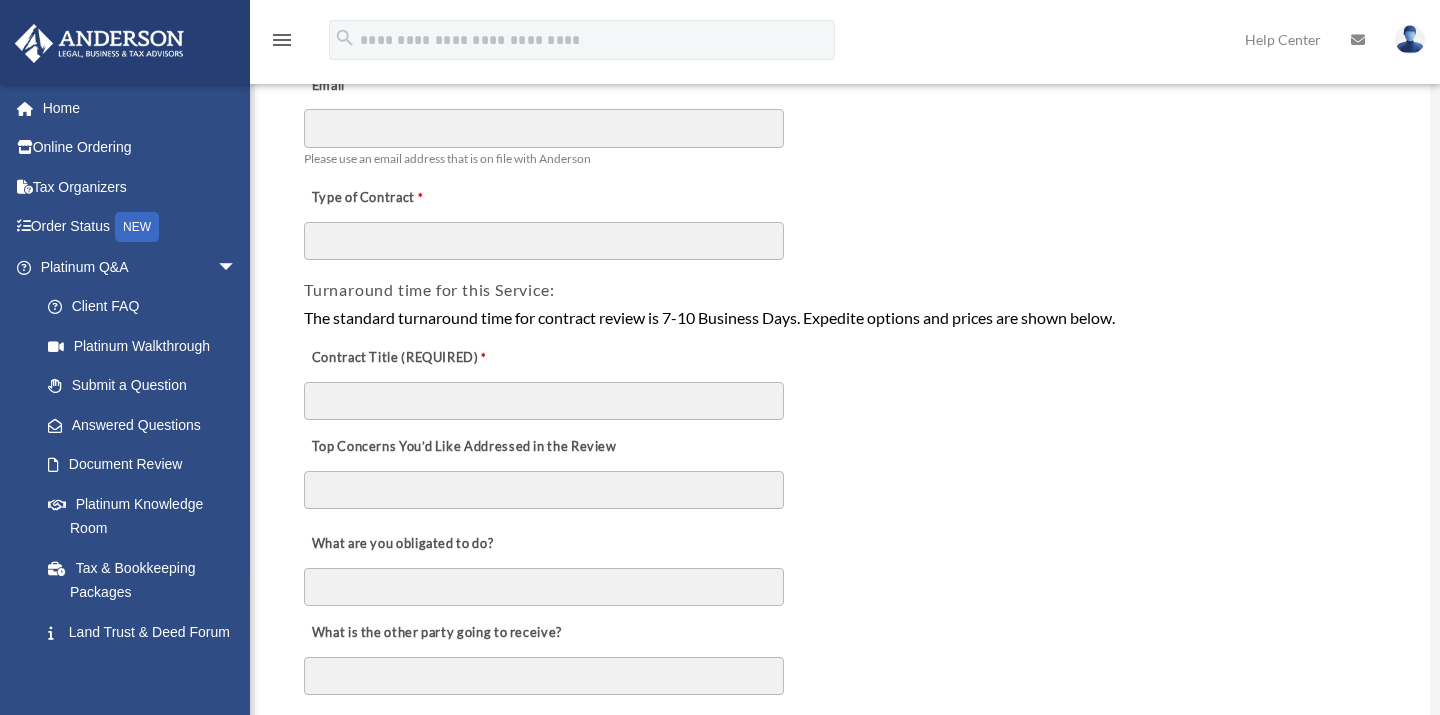 scroll, scrollTop: 0, scrollLeft: 0, axis: both 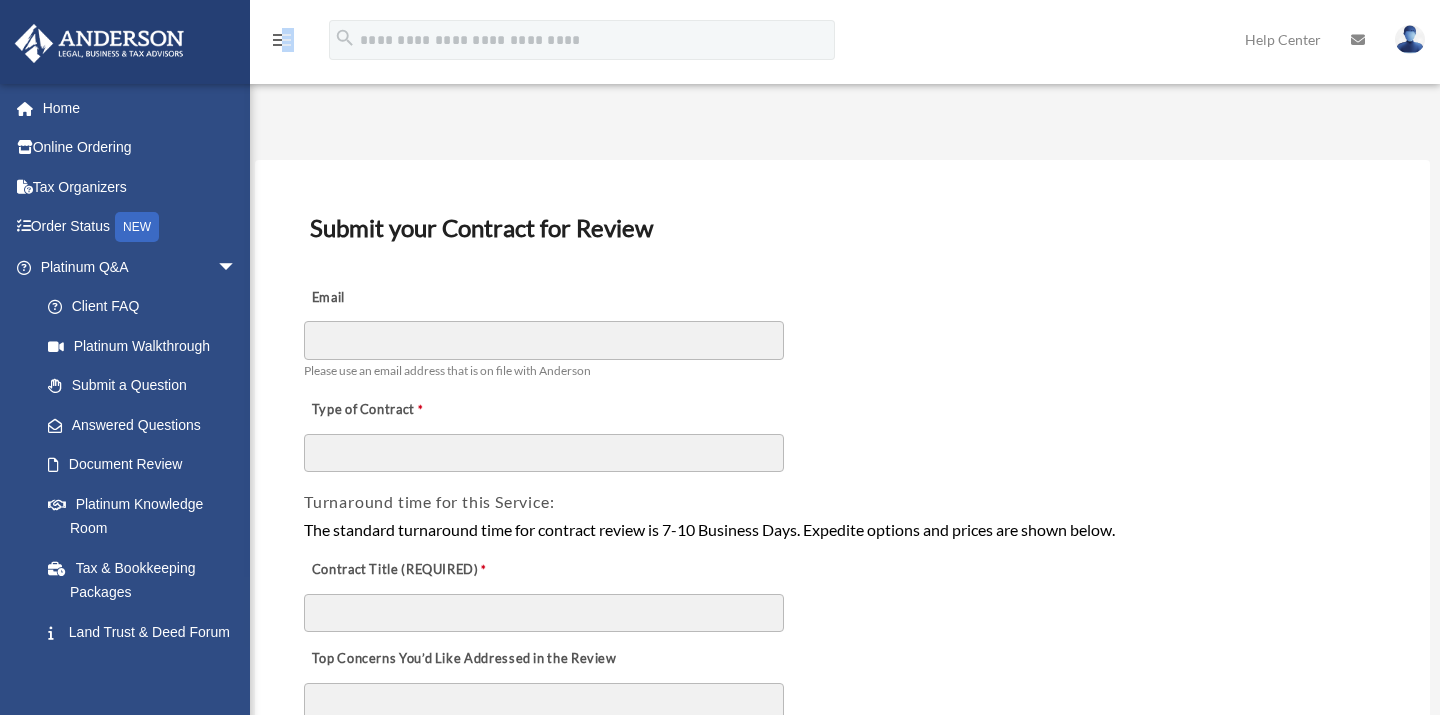 drag, startPoint x: 296, startPoint y: 40, endPoint x: 283, endPoint y: 36, distance: 13.601471 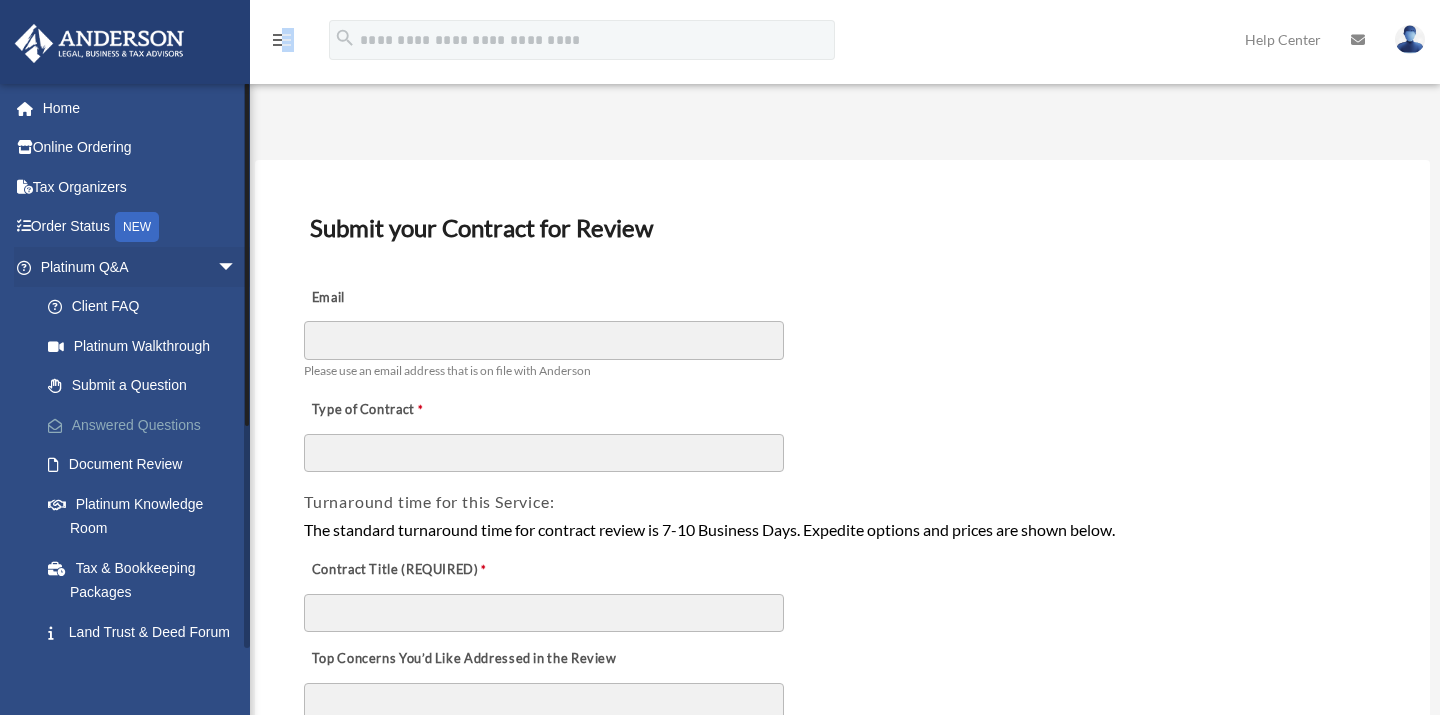 click on "Answered Questions" at bounding box center [147, 425] 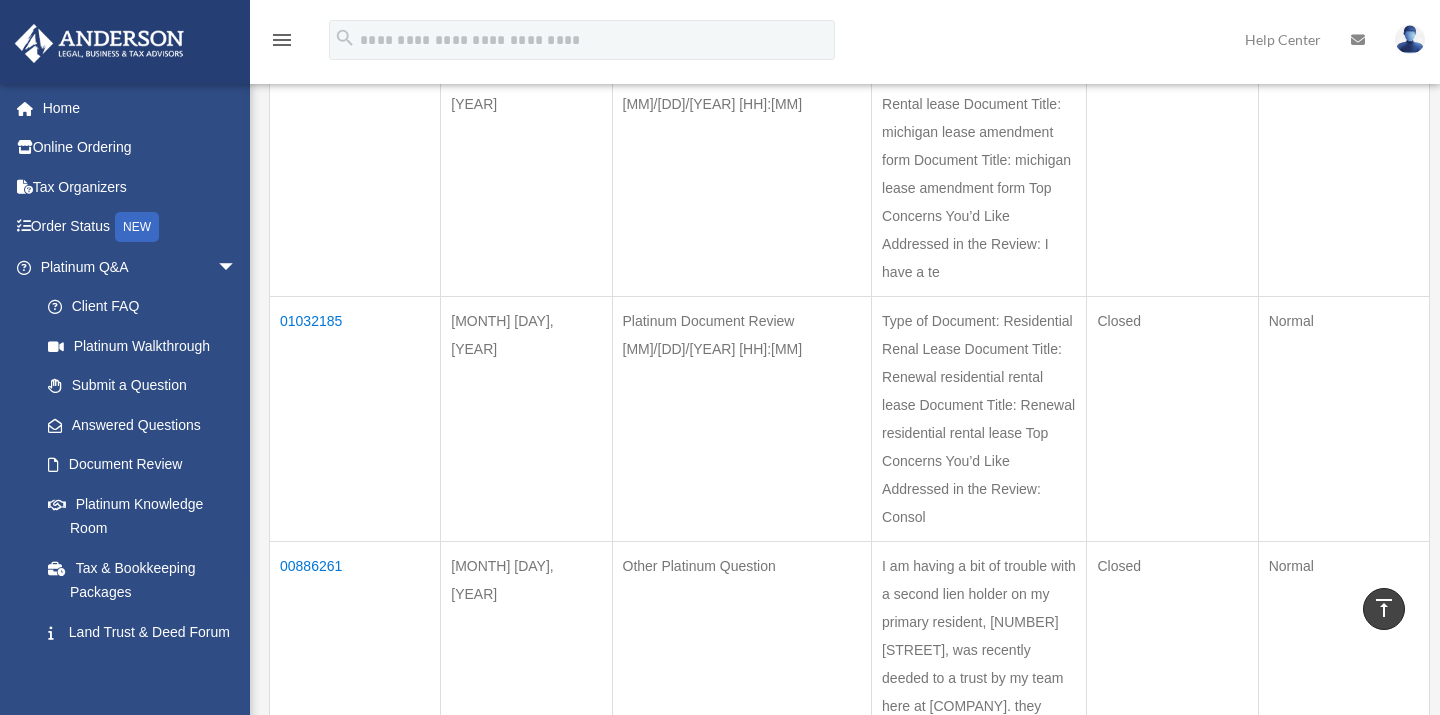 scroll, scrollTop: 317, scrollLeft: 0, axis: vertical 